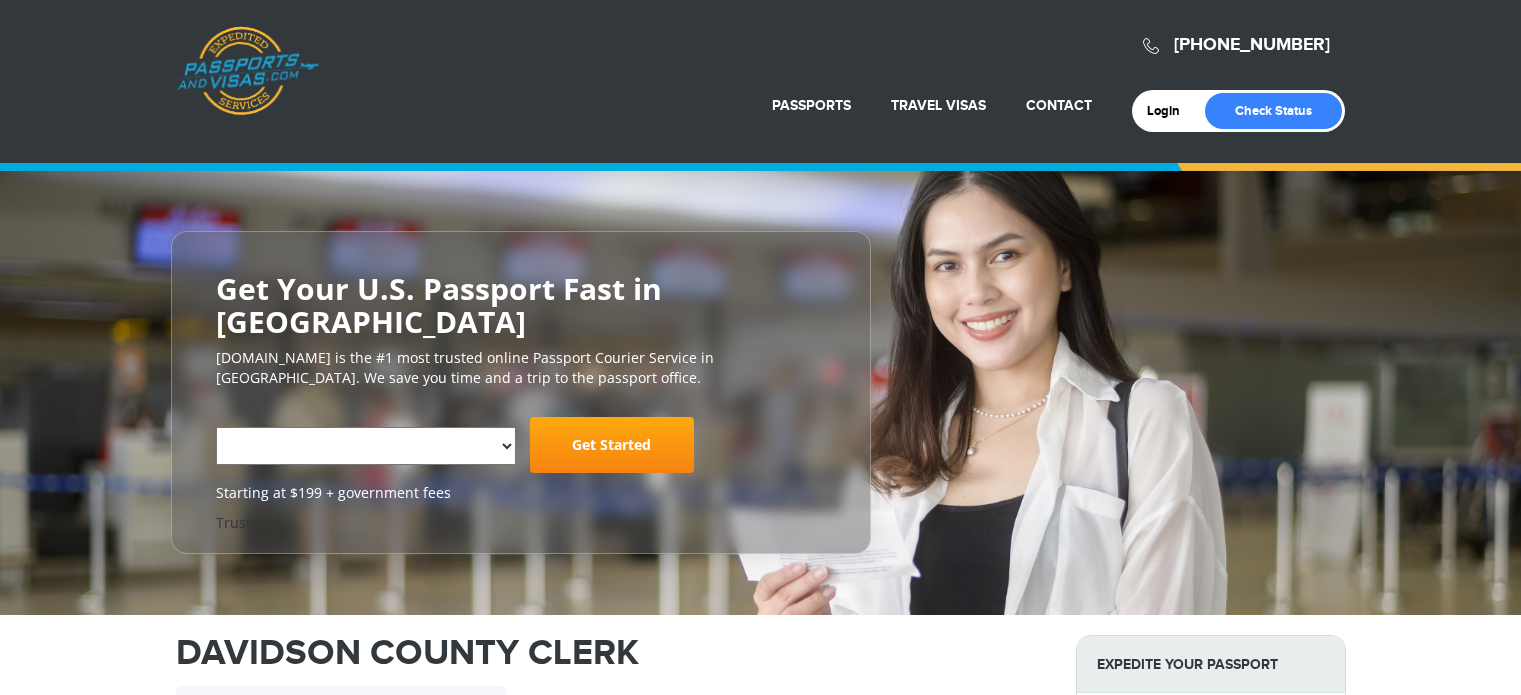 select on "**********" 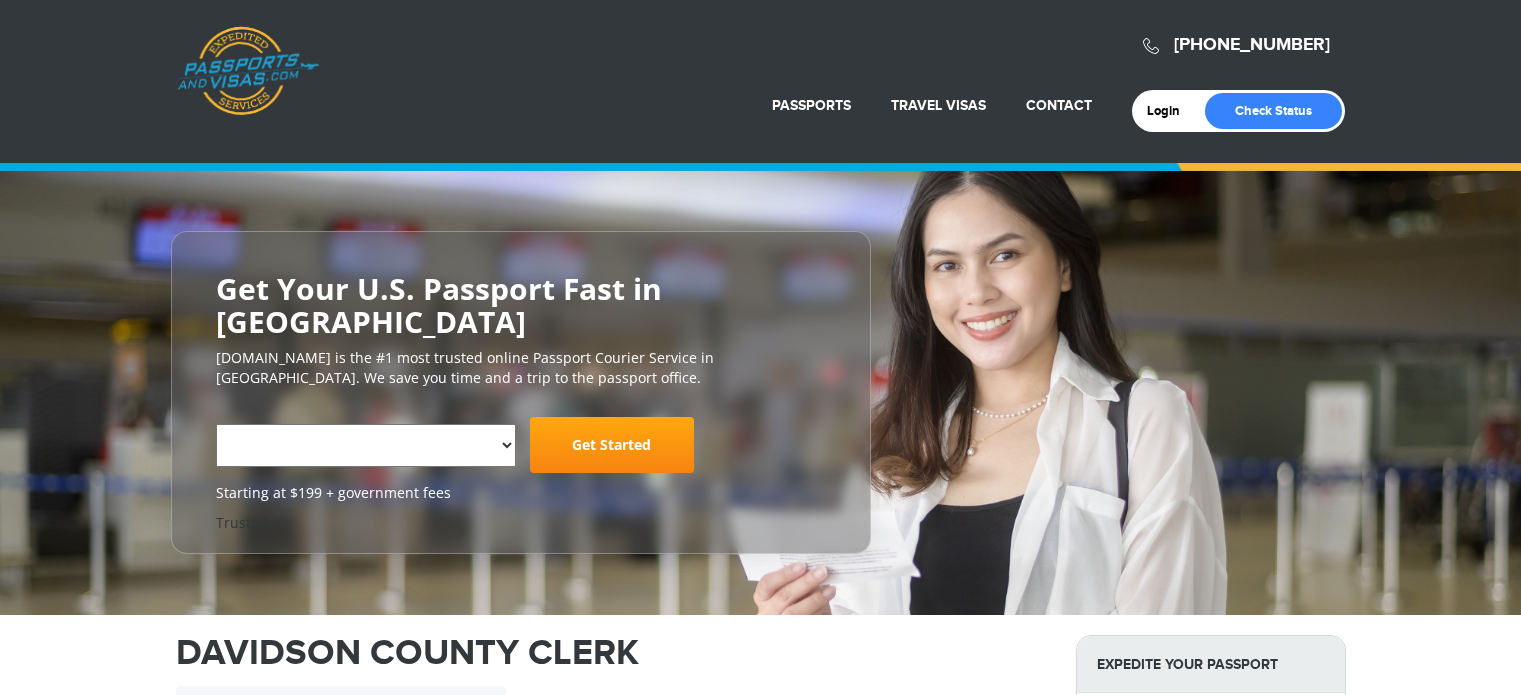 scroll, scrollTop: 0, scrollLeft: 0, axis: both 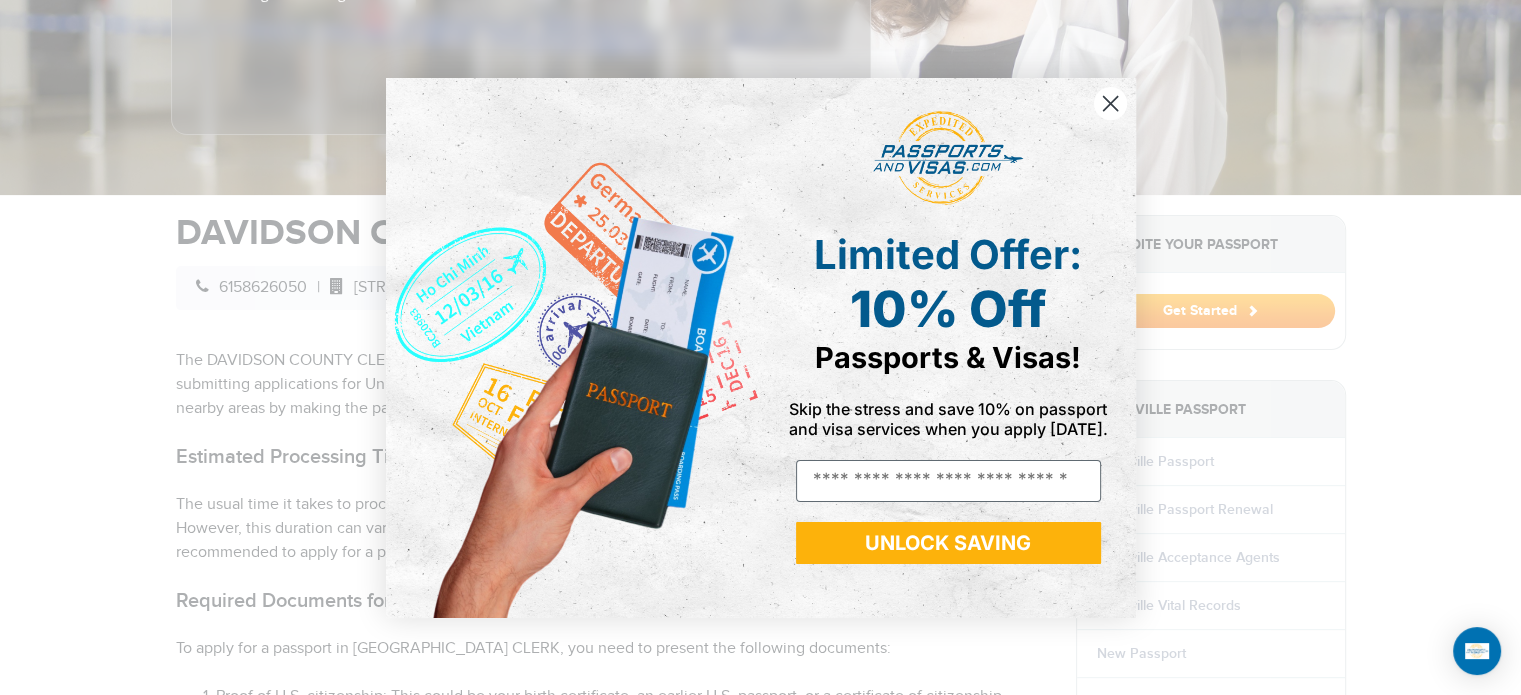 click 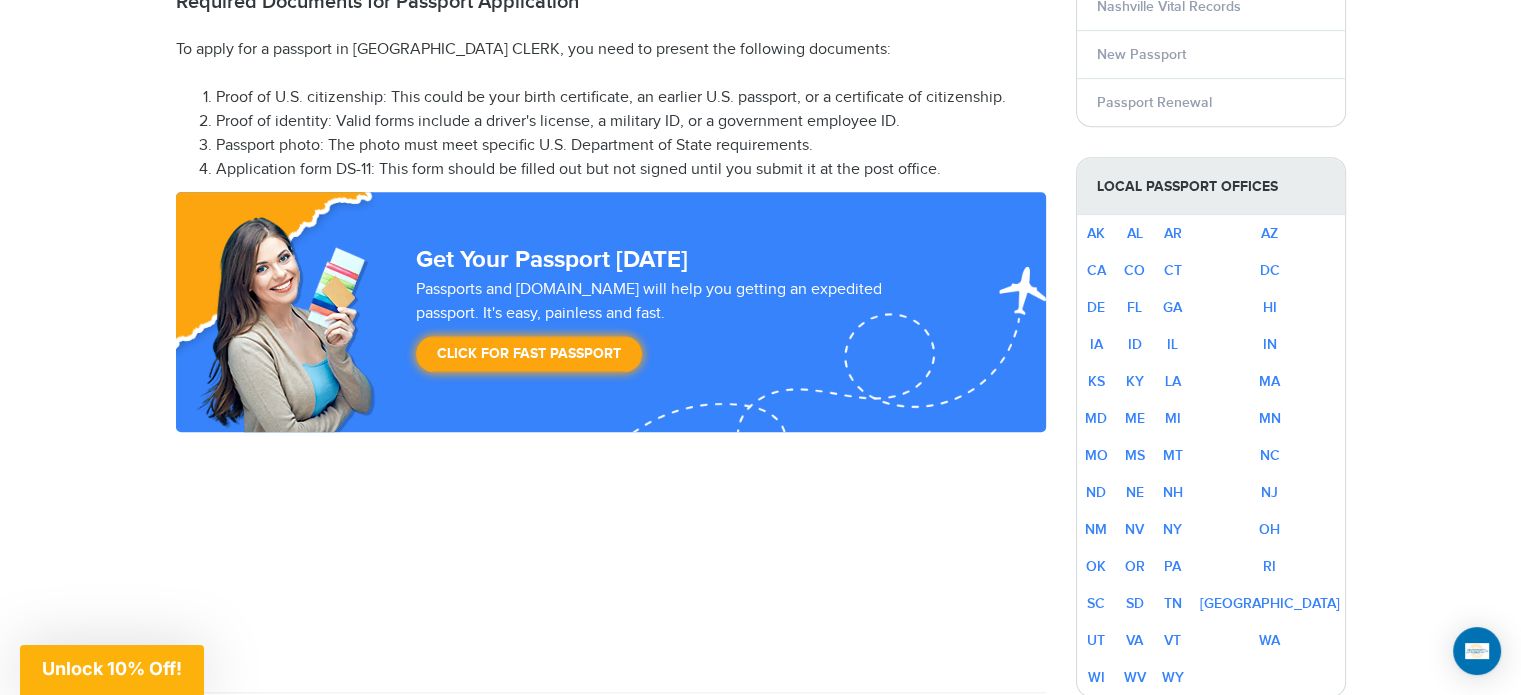 scroll, scrollTop: 1100, scrollLeft: 0, axis: vertical 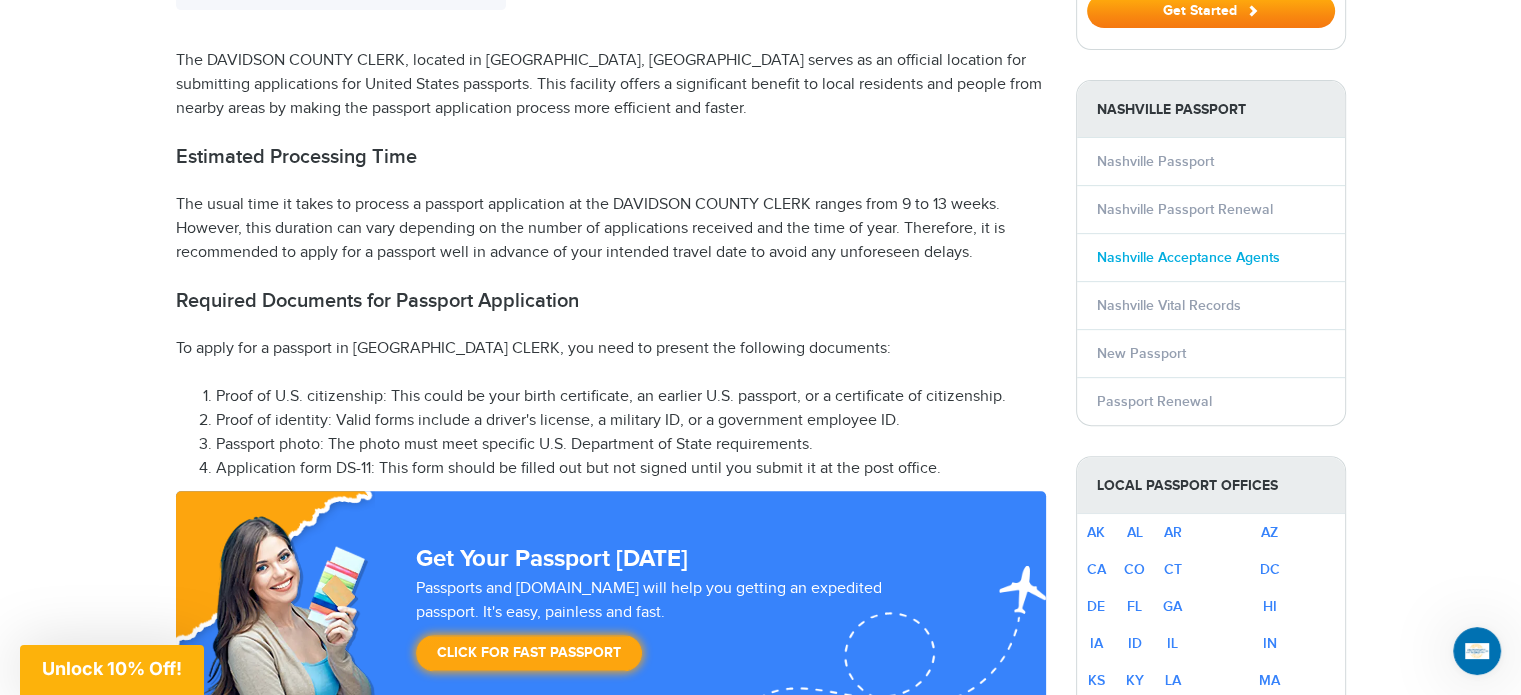 click on "Nashville Acceptance Agents" at bounding box center [1188, 257] 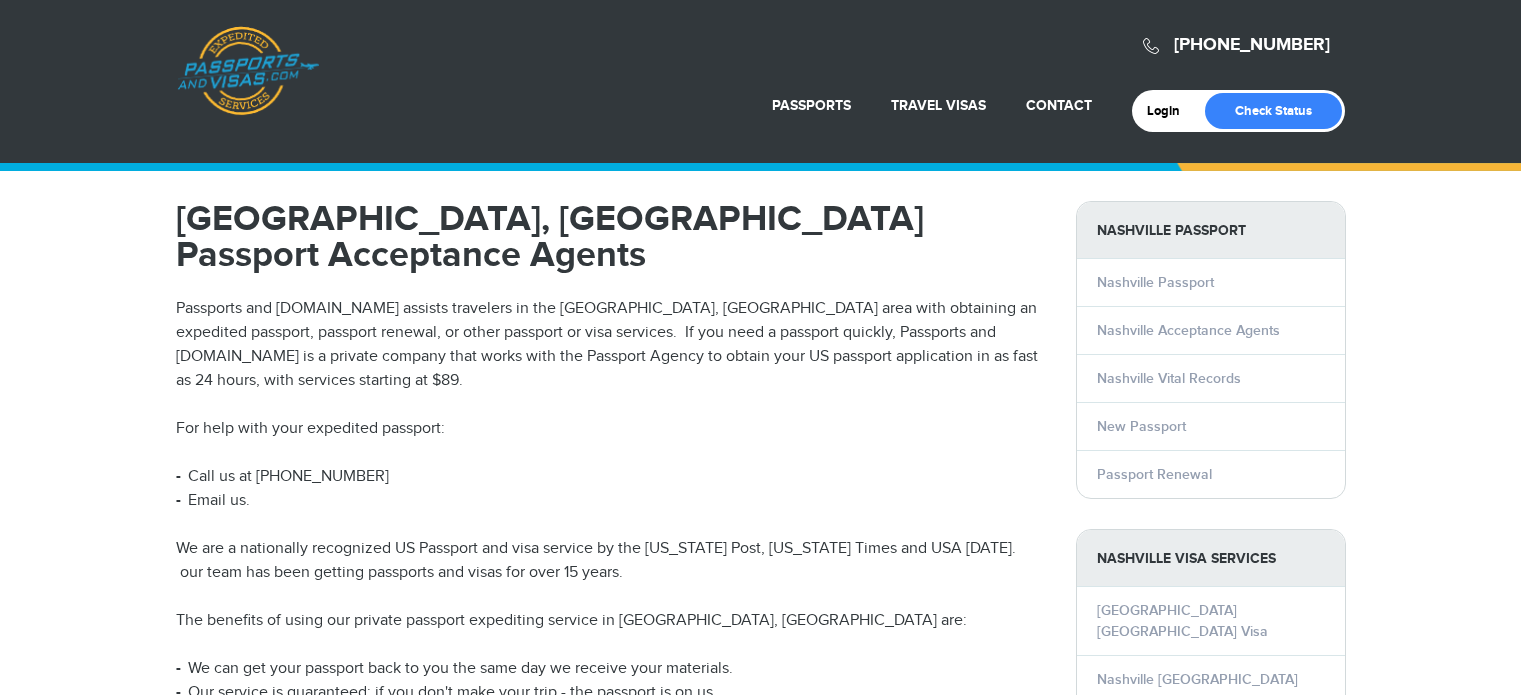 scroll, scrollTop: 0, scrollLeft: 0, axis: both 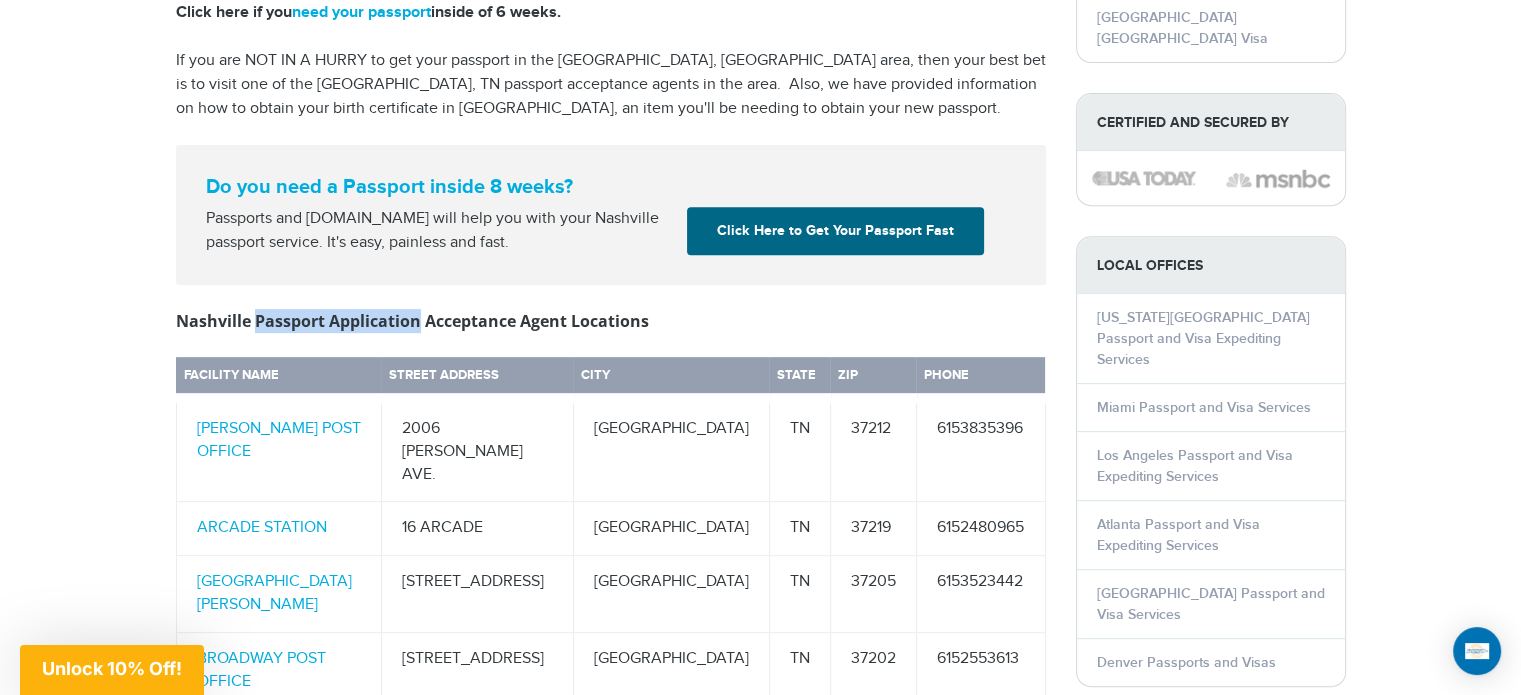 drag, startPoint x: 252, startPoint y: 256, endPoint x: 416, endPoint y: 256, distance: 164 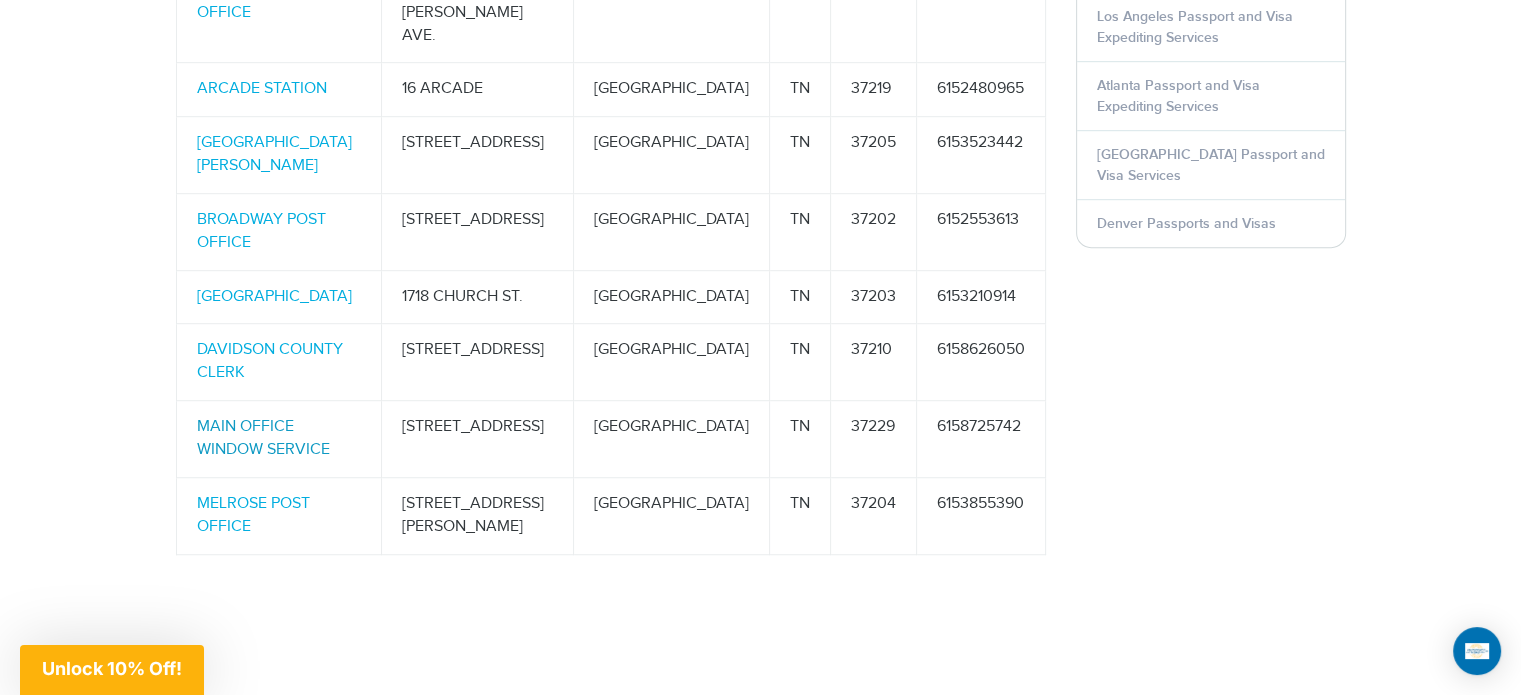 scroll, scrollTop: 1300, scrollLeft: 0, axis: vertical 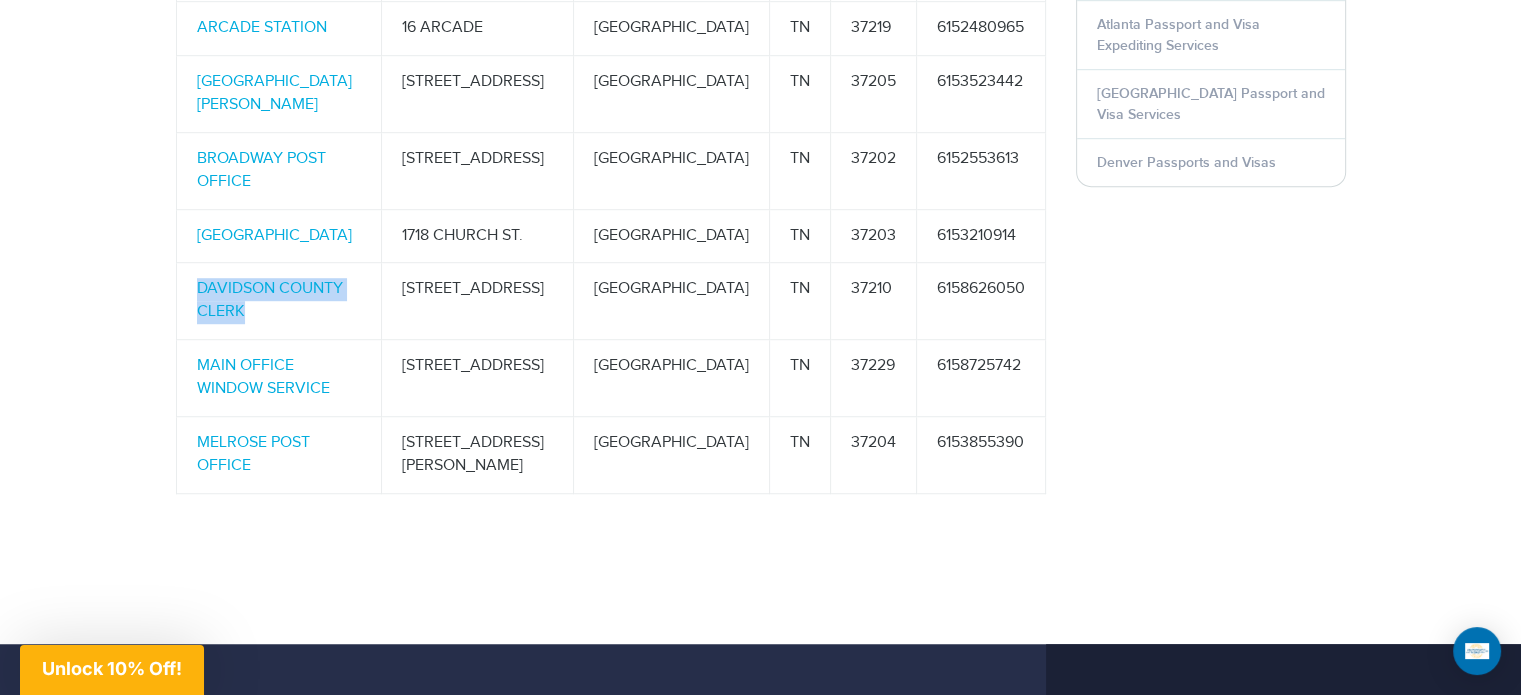 drag, startPoint x: 266, startPoint y: 161, endPoint x: 186, endPoint y: 143, distance: 82 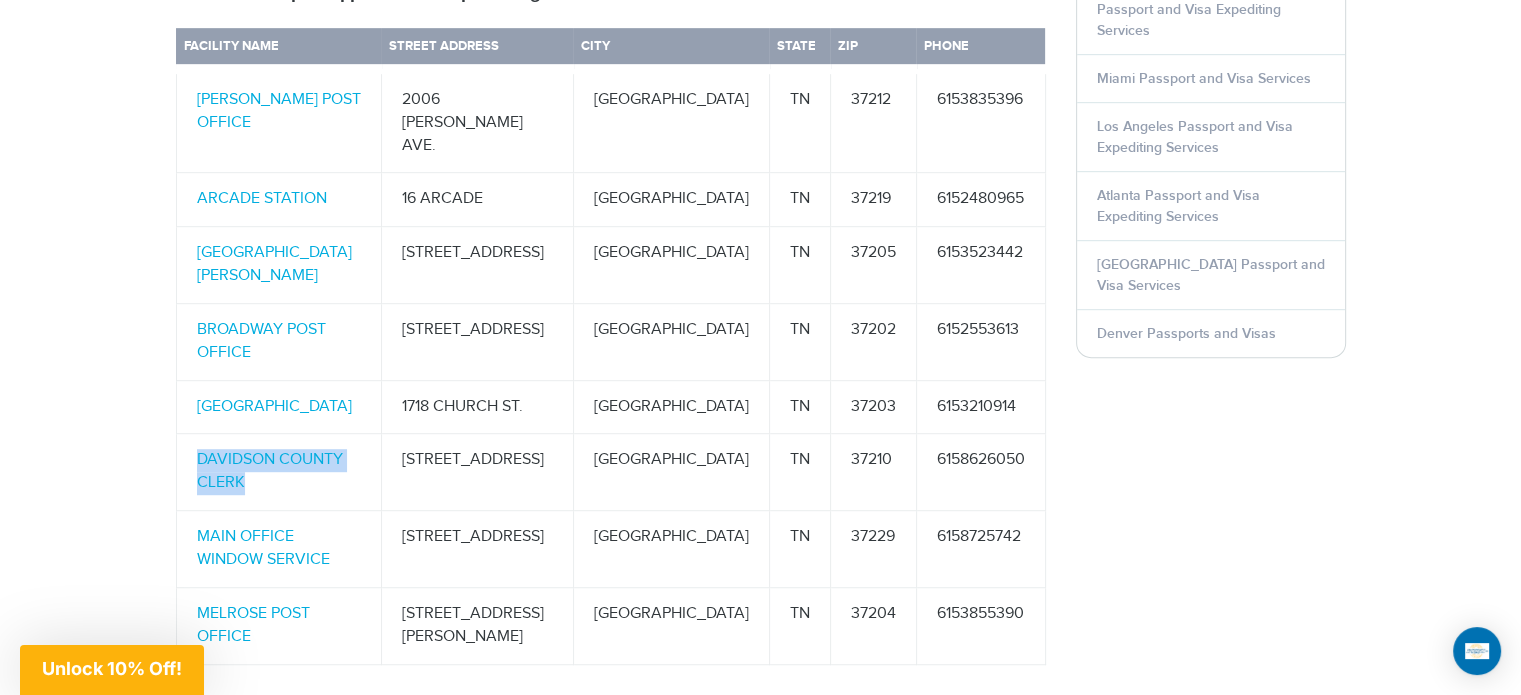 scroll, scrollTop: 1000, scrollLeft: 0, axis: vertical 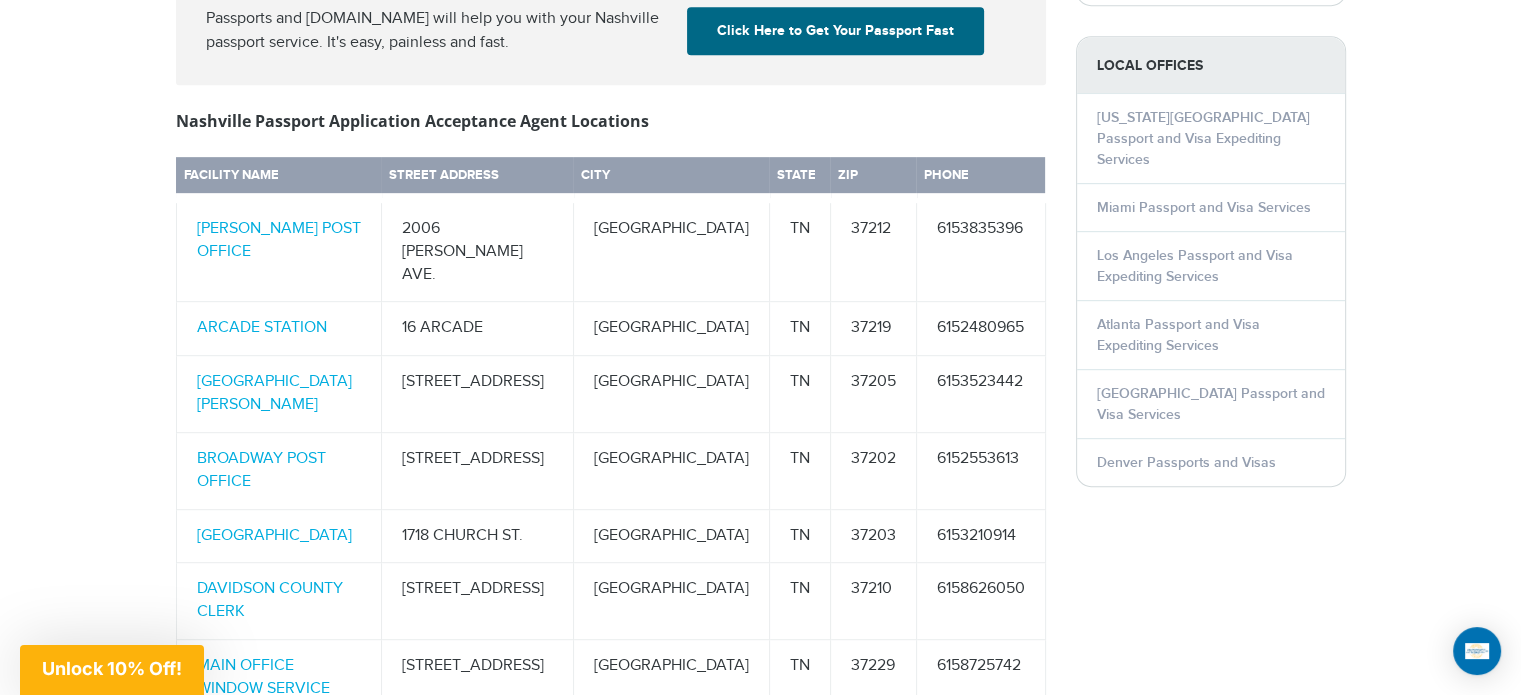 click on "Nashville, TN Passport Acceptance Agents
Passports and Visas.com assists travelers in the Nashville, TN area with obtaining an expedited passport, passport renewal, or other passport or visa services.  If you need a passport quickly, Passports and Visas.com is a private company that works with the Passport Agency to obtain your US passport application in as fast as 24 hours, with services starting at $89.
For help with your expedited passport:
Call us at 1-720-706-2859
Email us.
We are a nationally recognized US Passport and visa service by the Washington Post, New York Times and USA Today.  our team has been getting passports and visas for over 15 years.
The benefits of using our private passport expediting service in Nashville, TN are:
We can get your passport back to you the same day we receive your materials.
Our service is guaranteed; if you don't make your trip - the passport is on us.
We provide online real-time tracking of your order." at bounding box center [761, 7] 